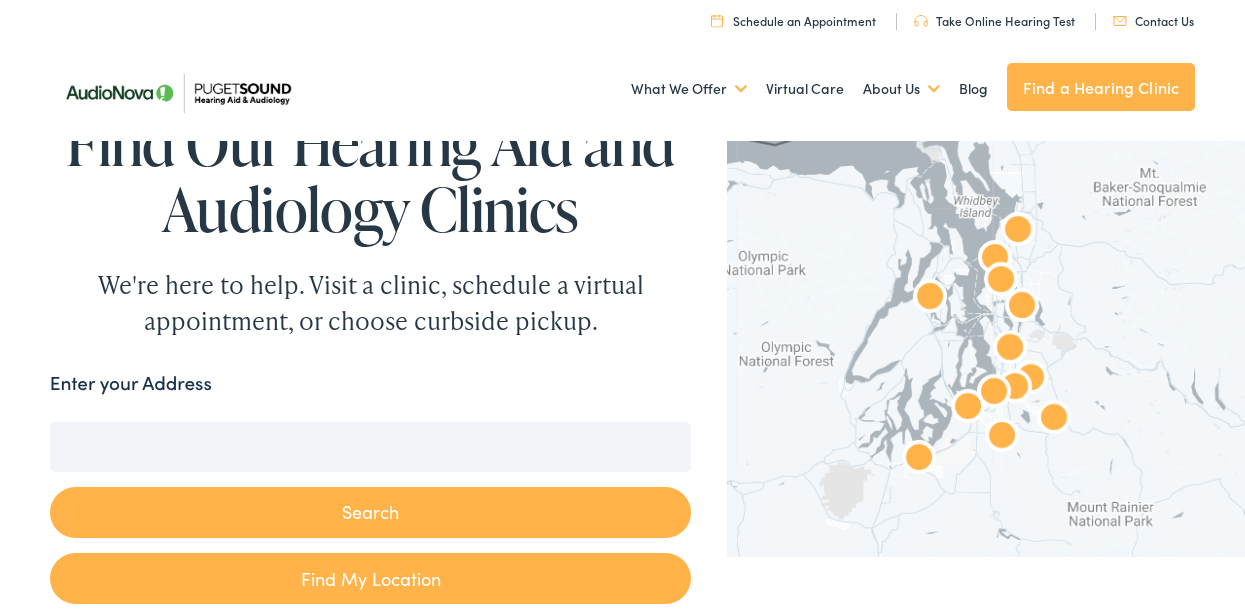 scroll, scrollTop: 0, scrollLeft: 0, axis: both 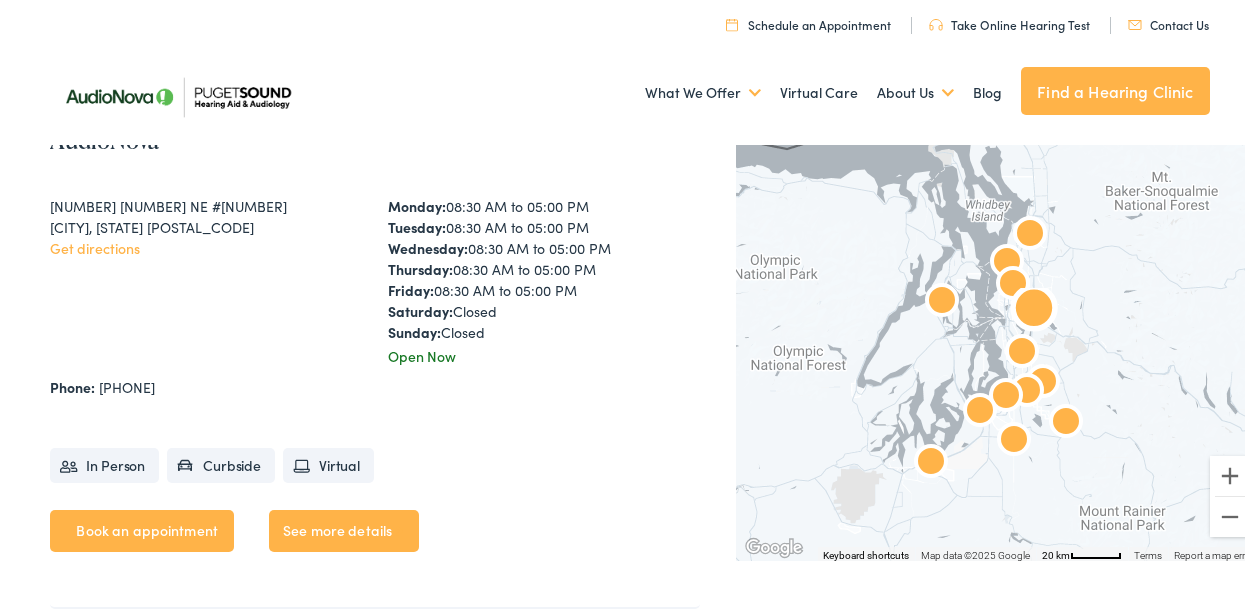 click on "Book an appointment" at bounding box center [142, 527] 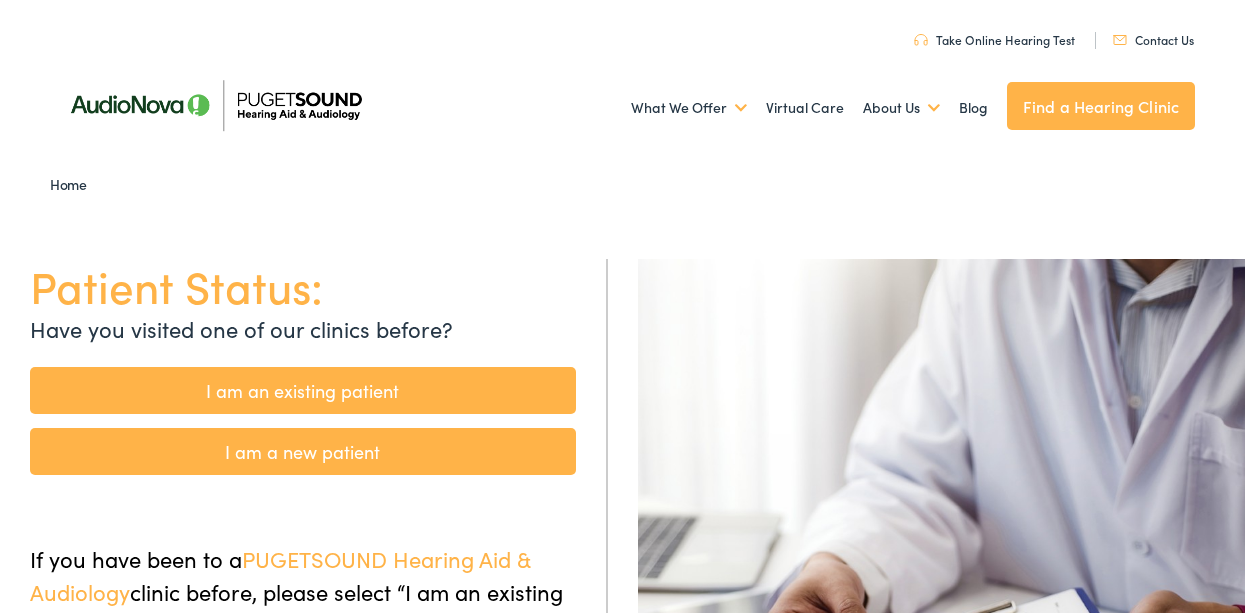 scroll, scrollTop: 0, scrollLeft: 0, axis: both 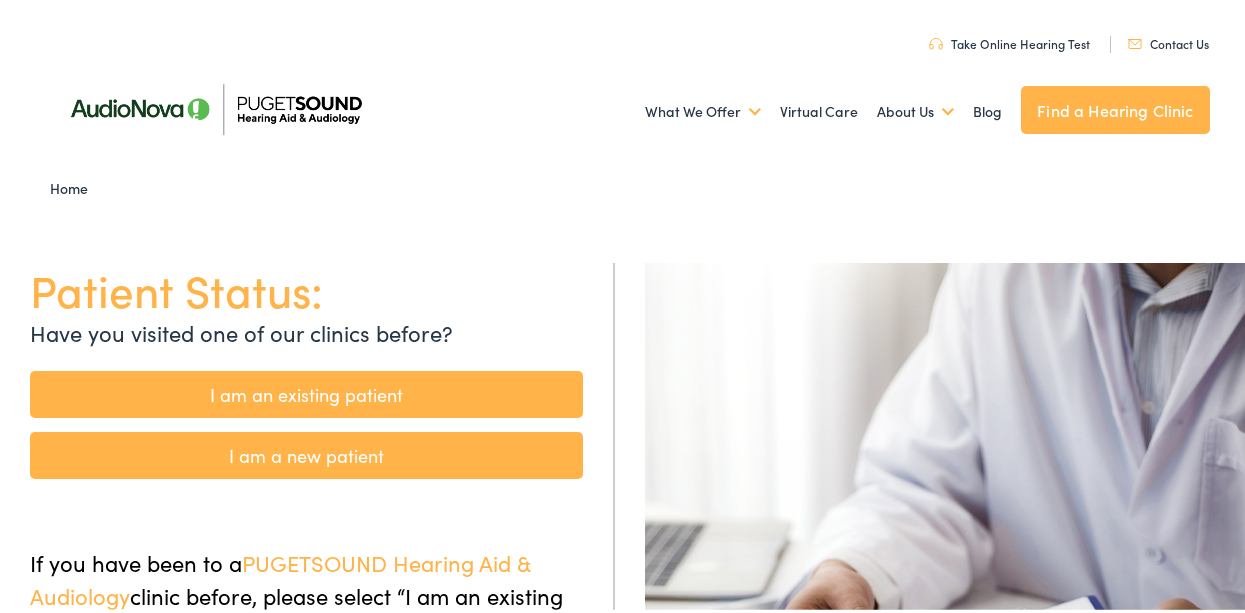 click on "I am an existing patient" at bounding box center [306, 390] 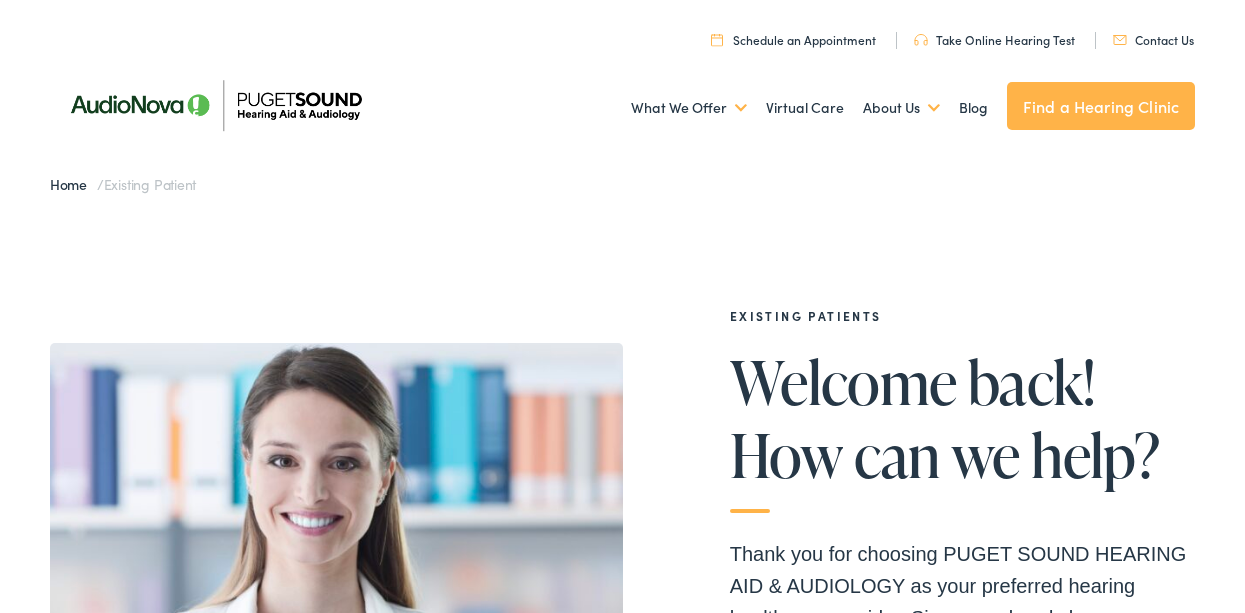 scroll, scrollTop: 0, scrollLeft: 0, axis: both 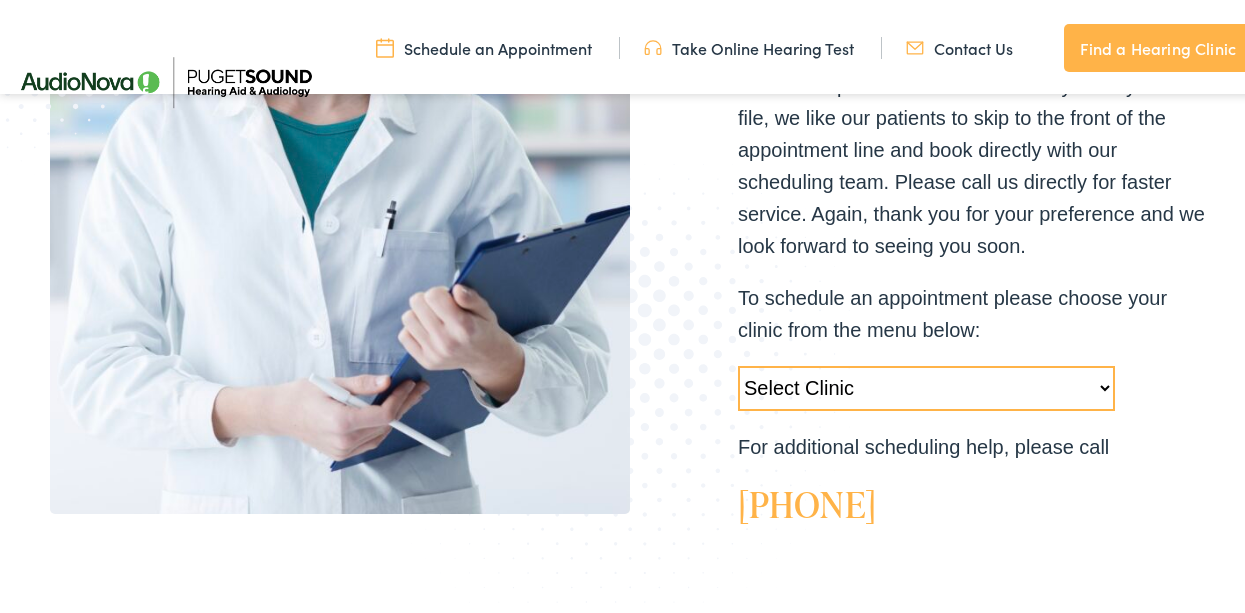 click on "Select Clinic Tukwila-WA-AudioNova 14900 Interurban Ave S #185 Tacoma-WA-AudioNova 1311 South Union Ave #102 Silverdale-WA-AudioNova 10513 Silverdale Way NW #109 Seattle-WA-AudioNova 2611 NE 125th St #238 Puyallup-WA-AudioNova 12623 Meridian Ave E #B1-A Lacey-WA-AudioNova 8830 Tallon Ln NE #D Kent-WA-AudioNova 15215 SE 272nd St #104 Federal Way-WA-AudioNova 118 SW 330th St #303 Enumclaw-WA-AudioNova 2981 Griffin Ave Edmonds-WA-AudioNova 21727 76th Ave W #A Bellevue-WA-AudioNova 1515 116th Ave NE #300 Auburn-WA-AudioNova 1833 Auburn Way N #M Everett-WA-Puget Sound Hearing Aid & Audiology  1820 100th Pl SE" at bounding box center [926, 384] 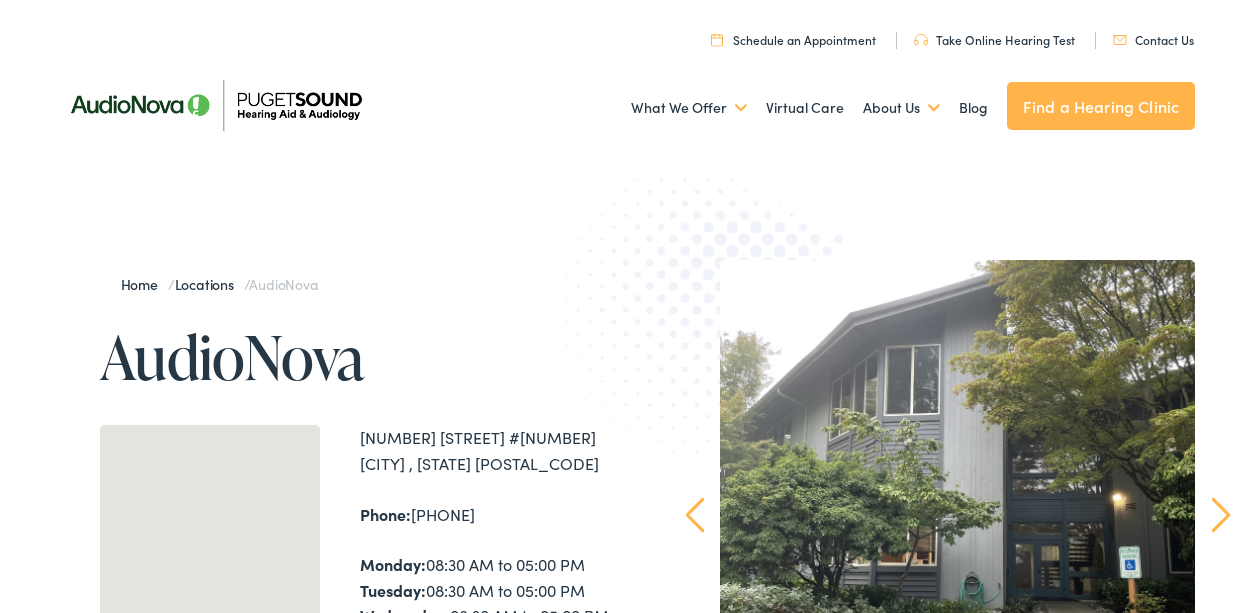 scroll, scrollTop: 0, scrollLeft: 0, axis: both 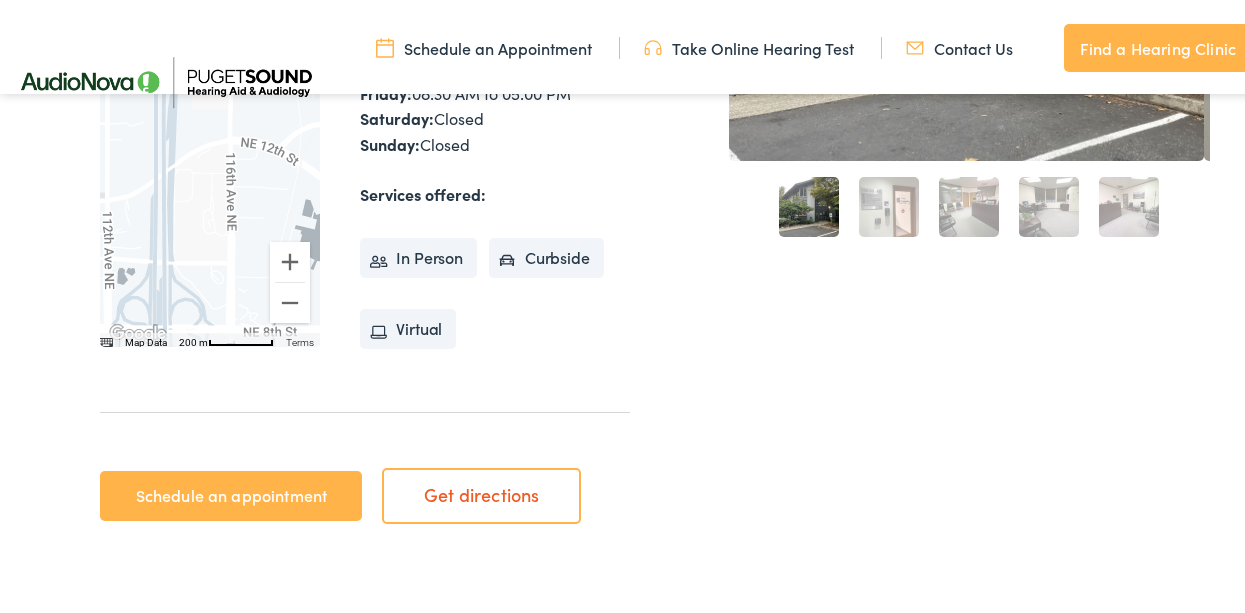 click on "Schedule an appointment" at bounding box center [231, 492] 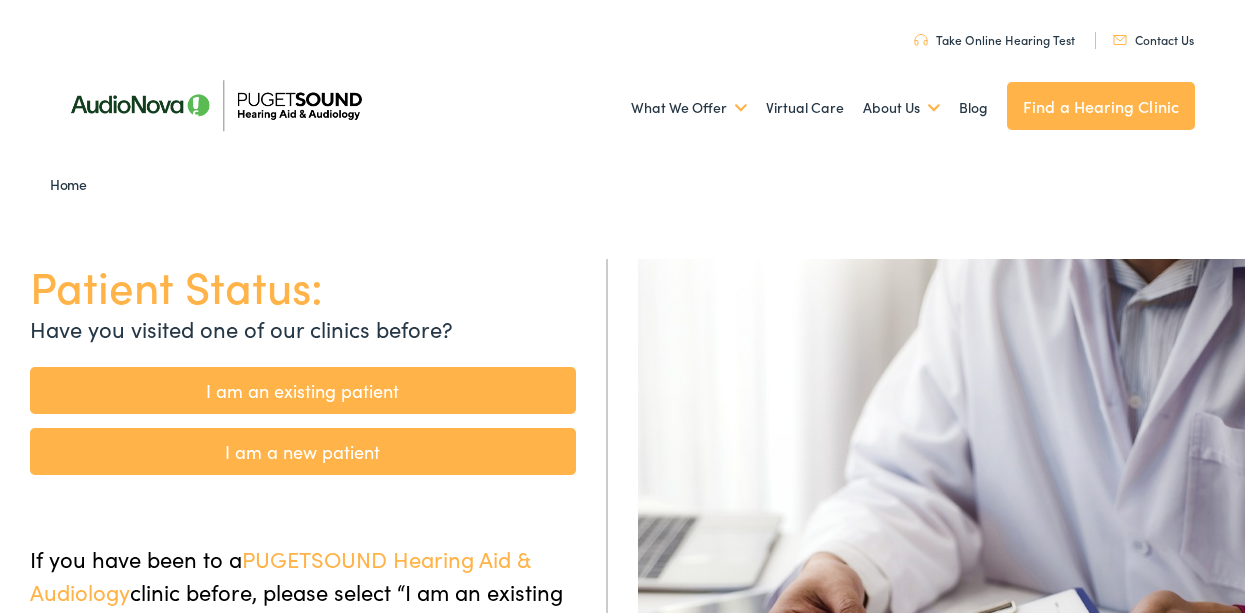 scroll, scrollTop: 0, scrollLeft: 0, axis: both 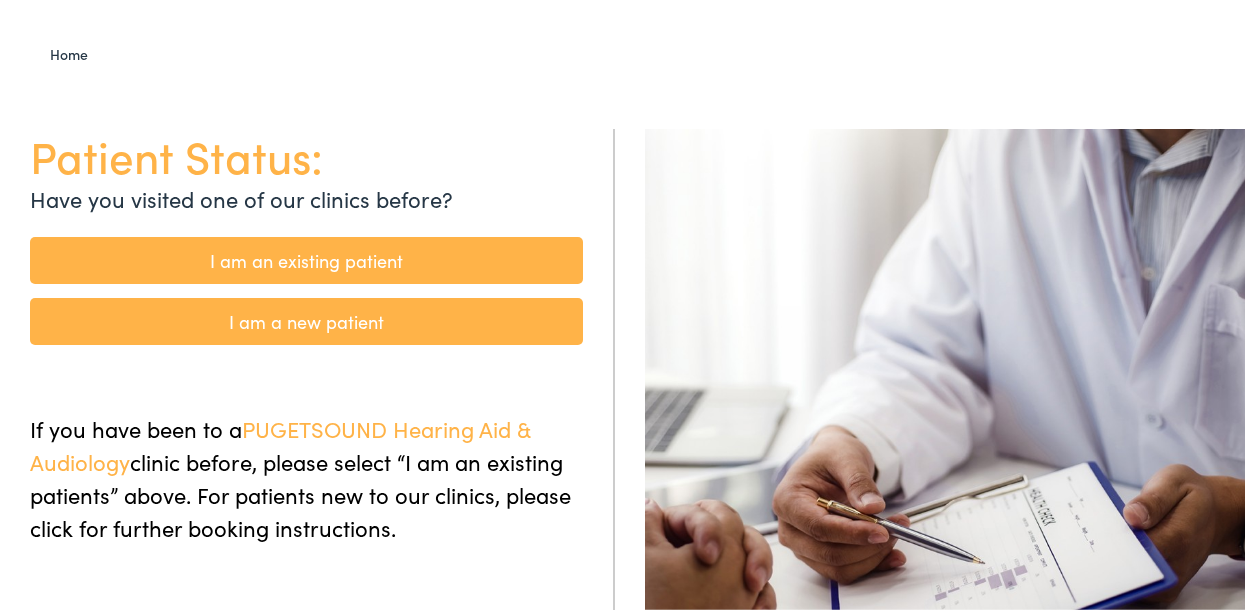 click on "I am an existing patient" at bounding box center [306, 256] 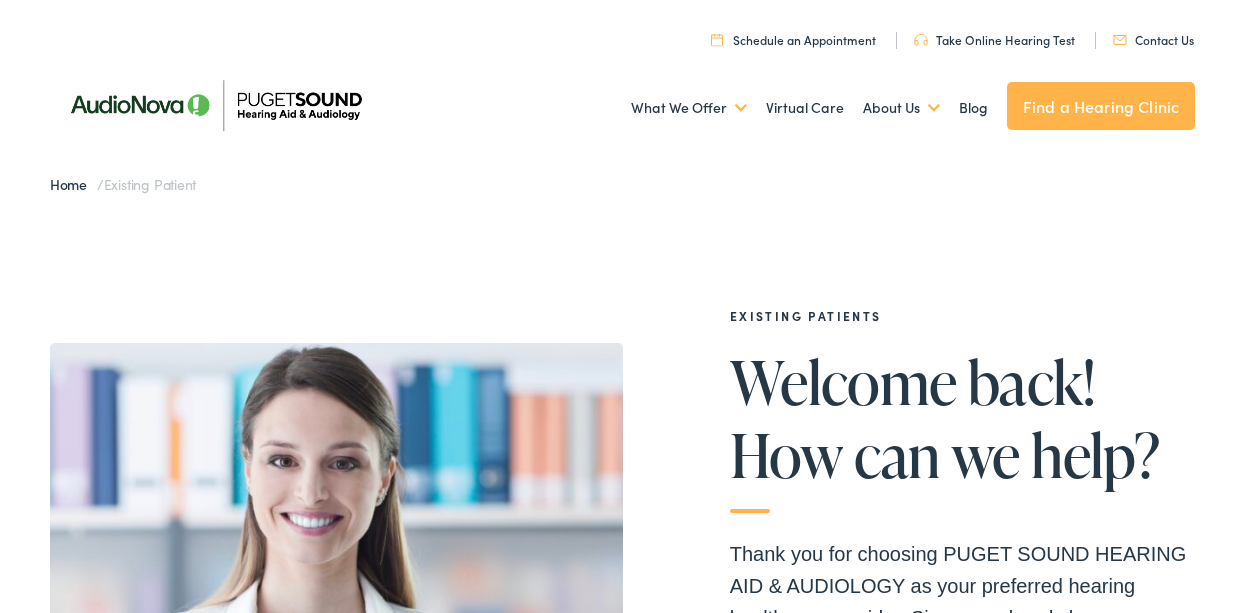 scroll, scrollTop: 0, scrollLeft: 0, axis: both 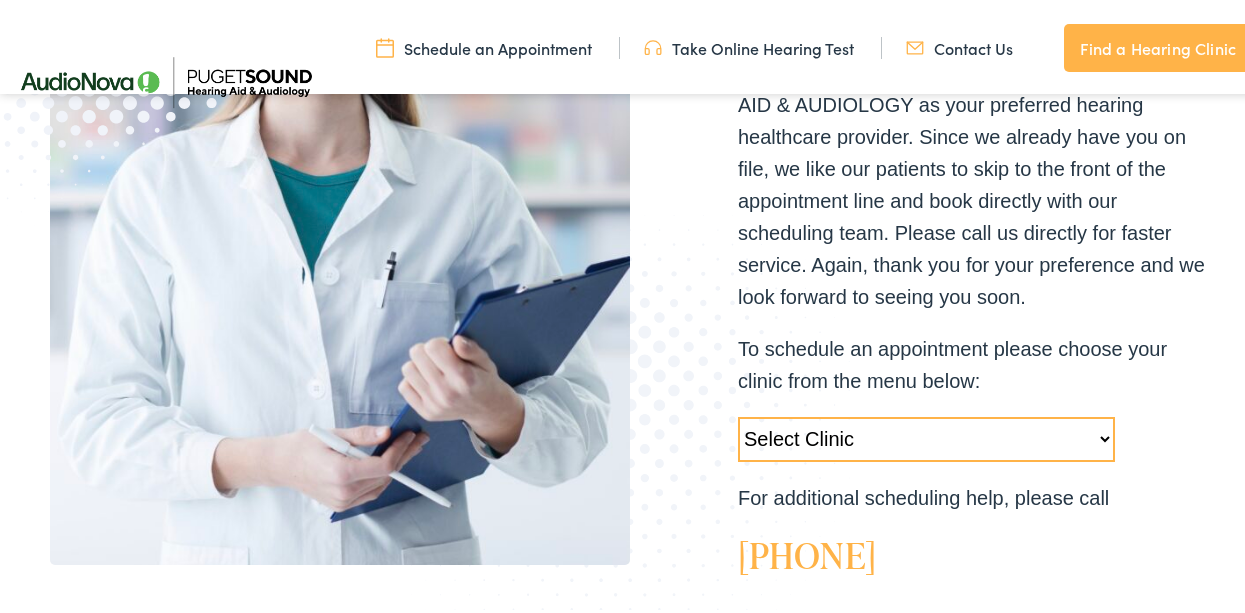 click on "Select Clinic Tukwila-WA-AudioNova 14900 Interurban Ave S #185 Tacoma-WA-AudioNova 1311 South Union Ave #102 Silverdale-WA-AudioNova 10513 Silverdale Way NW #109 Seattle-WA-AudioNova 2611 NE 125th St #238 Puyallup-WA-AudioNova 12623 Meridian Ave E #B1-A Lacey-WA-AudioNova 8830 Tallon Ln NE #D Kent-WA-AudioNova 15215 SE 272nd St #104 Federal Way-WA-AudioNova 118 SW 330th St #303 Enumclaw-WA-AudioNova 2981 Griffin Ave Edmonds-WA-AudioNova 21727 76th Ave W #A Bellevue-WA-AudioNova 1515 116th Ave NE #300 Auburn-WA-AudioNova 1833 Auburn Way N #M Everett-WA-Puget Sound Hearing Aid & Audiology  1820 100th Pl SE" at bounding box center (926, 435) 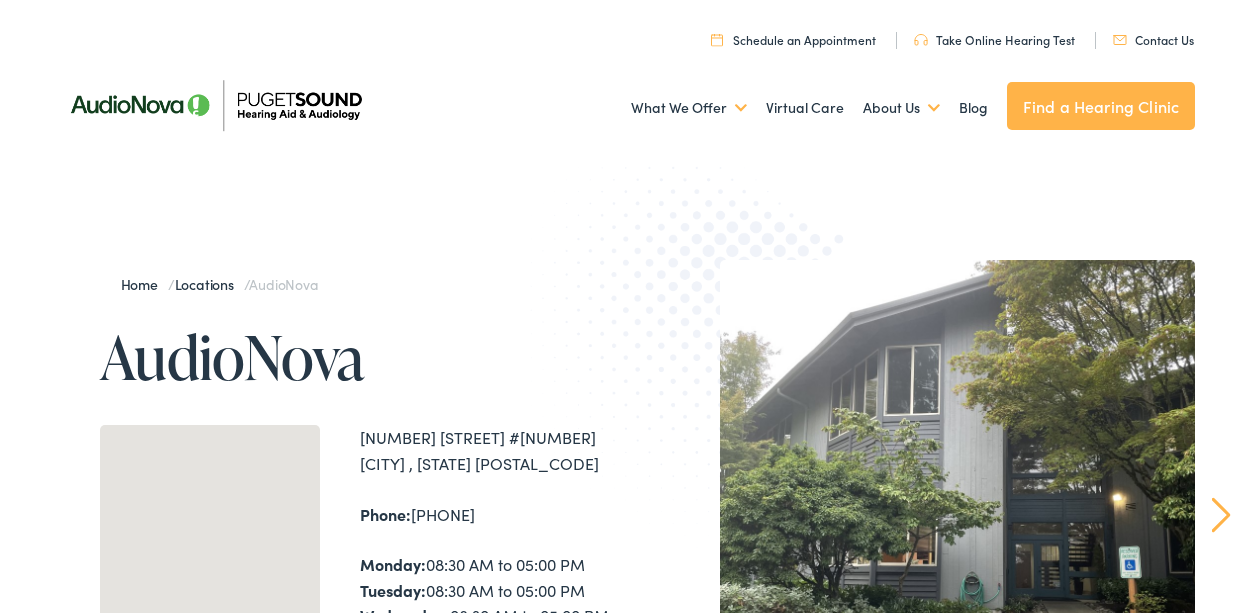 scroll, scrollTop: 0, scrollLeft: 0, axis: both 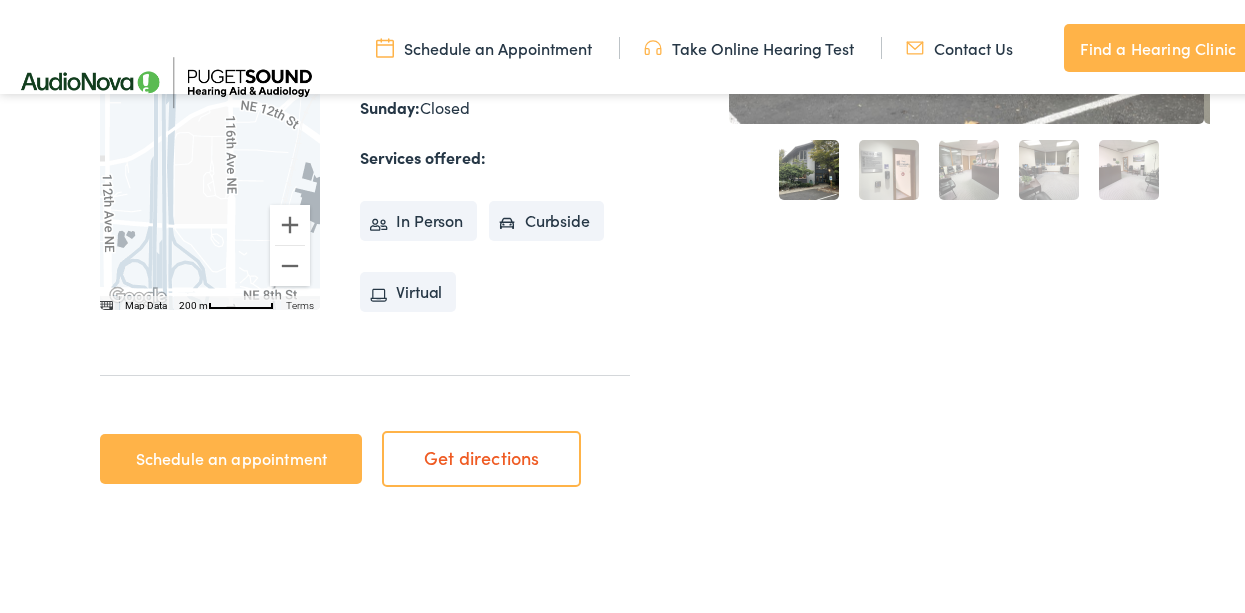 click on "Schedule an appointment" at bounding box center (231, 455) 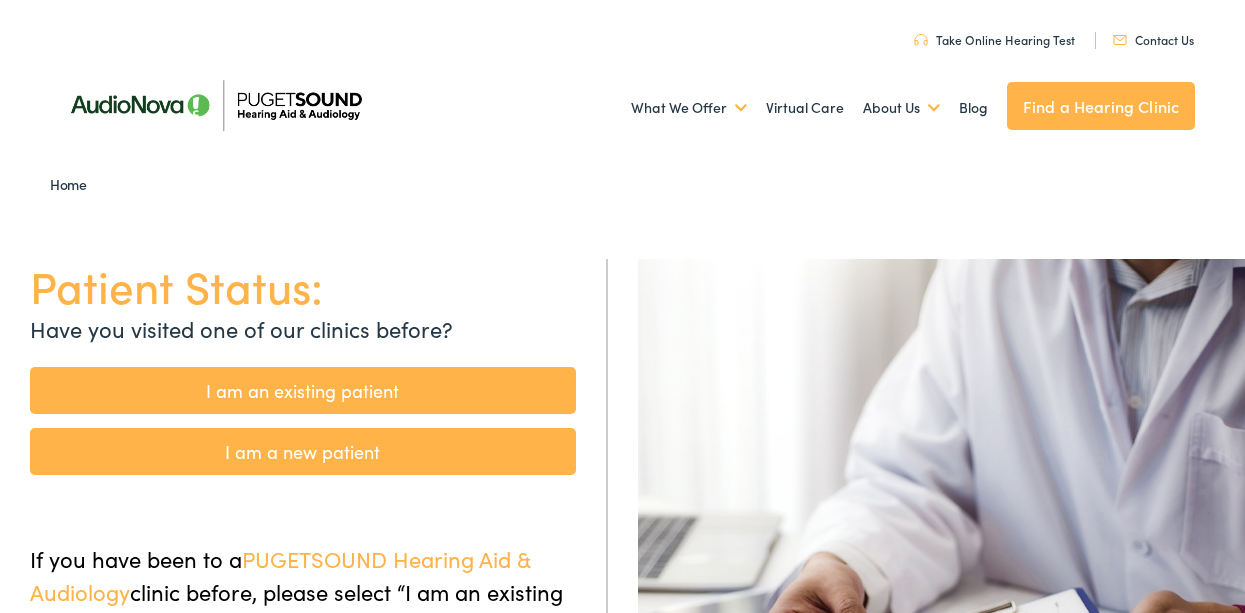 scroll, scrollTop: 0, scrollLeft: 0, axis: both 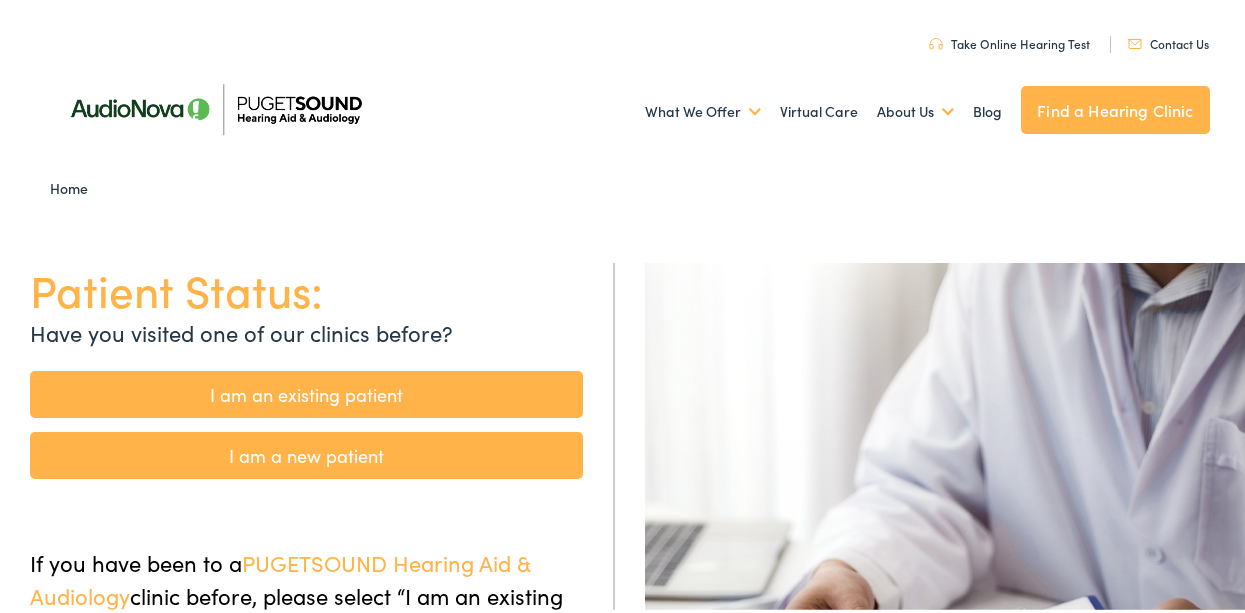 click on "I am an existing patient" at bounding box center [306, 390] 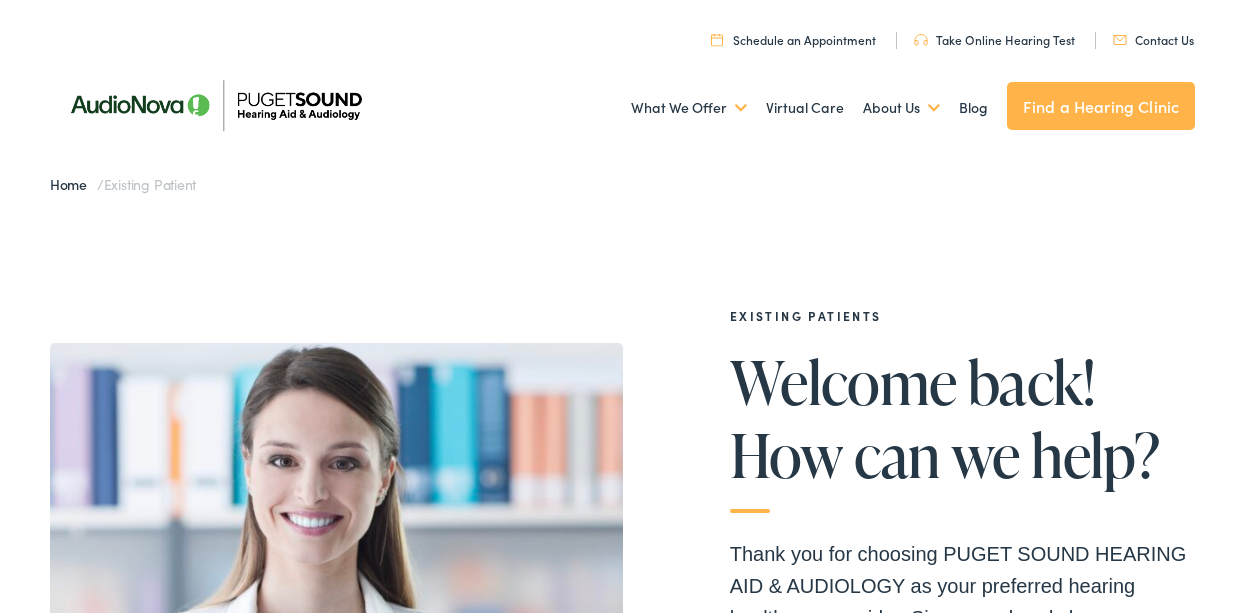 scroll, scrollTop: 0, scrollLeft: 0, axis: both 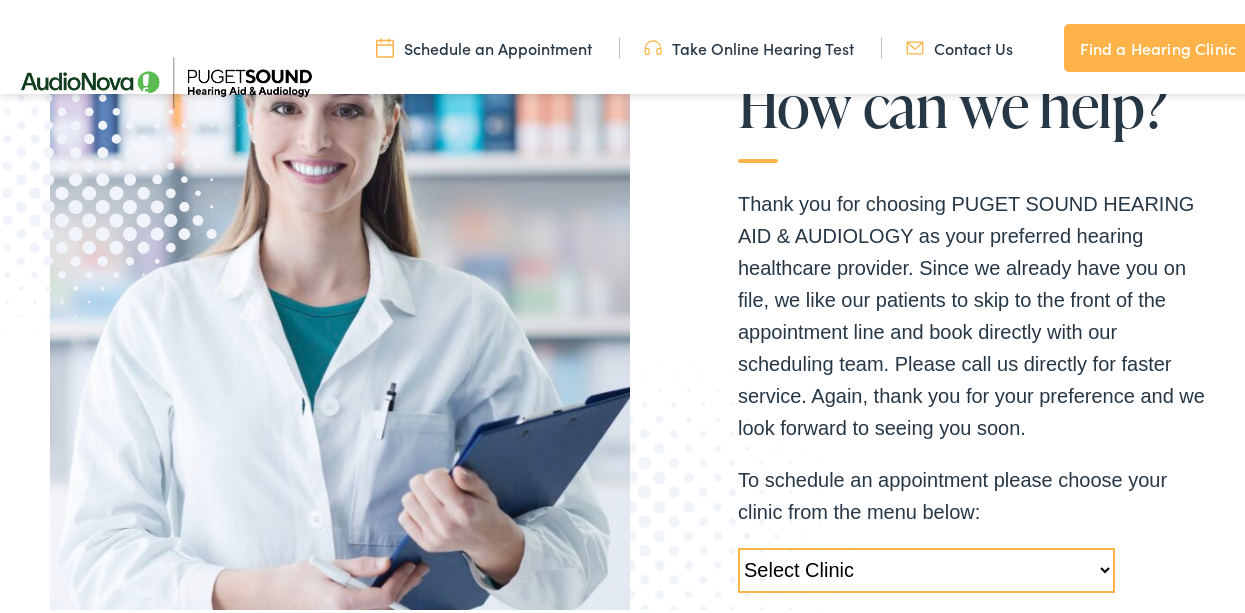 click on "Select Clinic Tukwila-WA-AudioNova 14900 Interurban Ave S #185 Tacoma-WA-AudioNova 1311 South Union Ave #102 Silverdale-WA-AudioNova 10513 Silverdale Way NW #109 Seattle-WA-AudioNova 2611 NE 125th St #238 Puyallup-WA-AudioNova 12623 Meridian Ave E #B1-A Lacey-WA-AudioNova 8830 Tallon Ln NE #D Kent-WA-AudioNova 15215 SE 272nd St #104 Federal Way-WA-AudioNova 118 SW 330th St #303 Enumclaw-WA-AudioNova 2981 Griffin Ave Edmonds-WA-AudioNova 21727 76th Ave W #A Bellevue-WA-AudioNova 1515 116th Ave NE #300 Auburn-WA-AudioNova 1833 Auburn Way N #M Everett-WA-Puget Sound Hearing Aid & Audiology  1820 100th Pl SE" at bounding box center (926, 566) 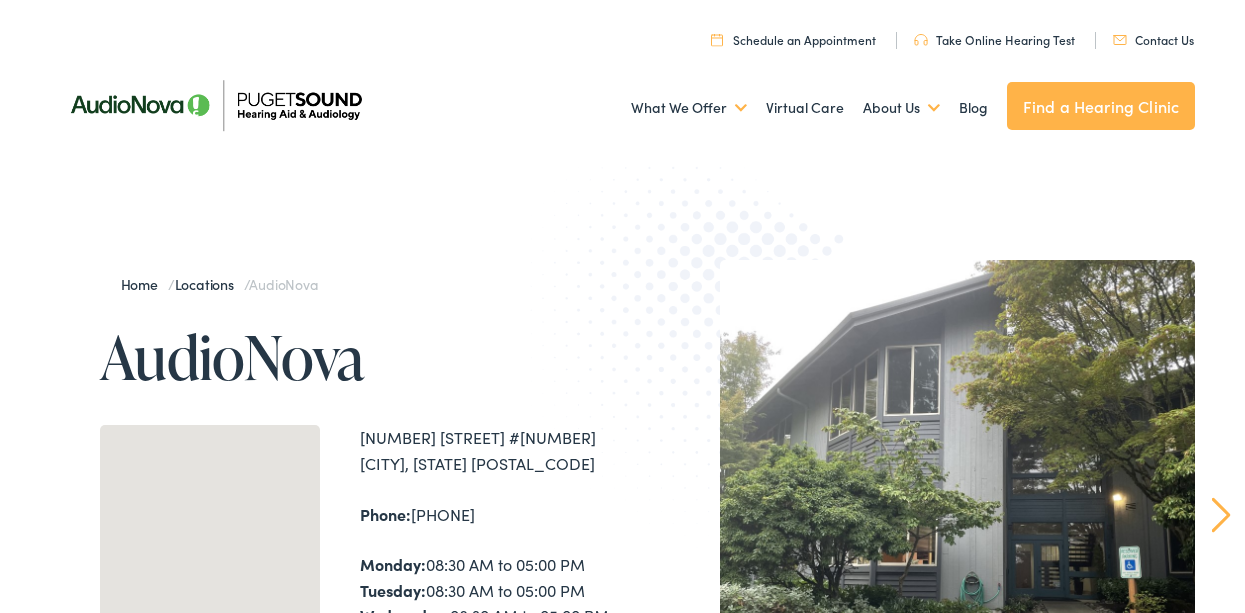 scroll, scrollTop: 0, scrollLeft: 0, axis: both 